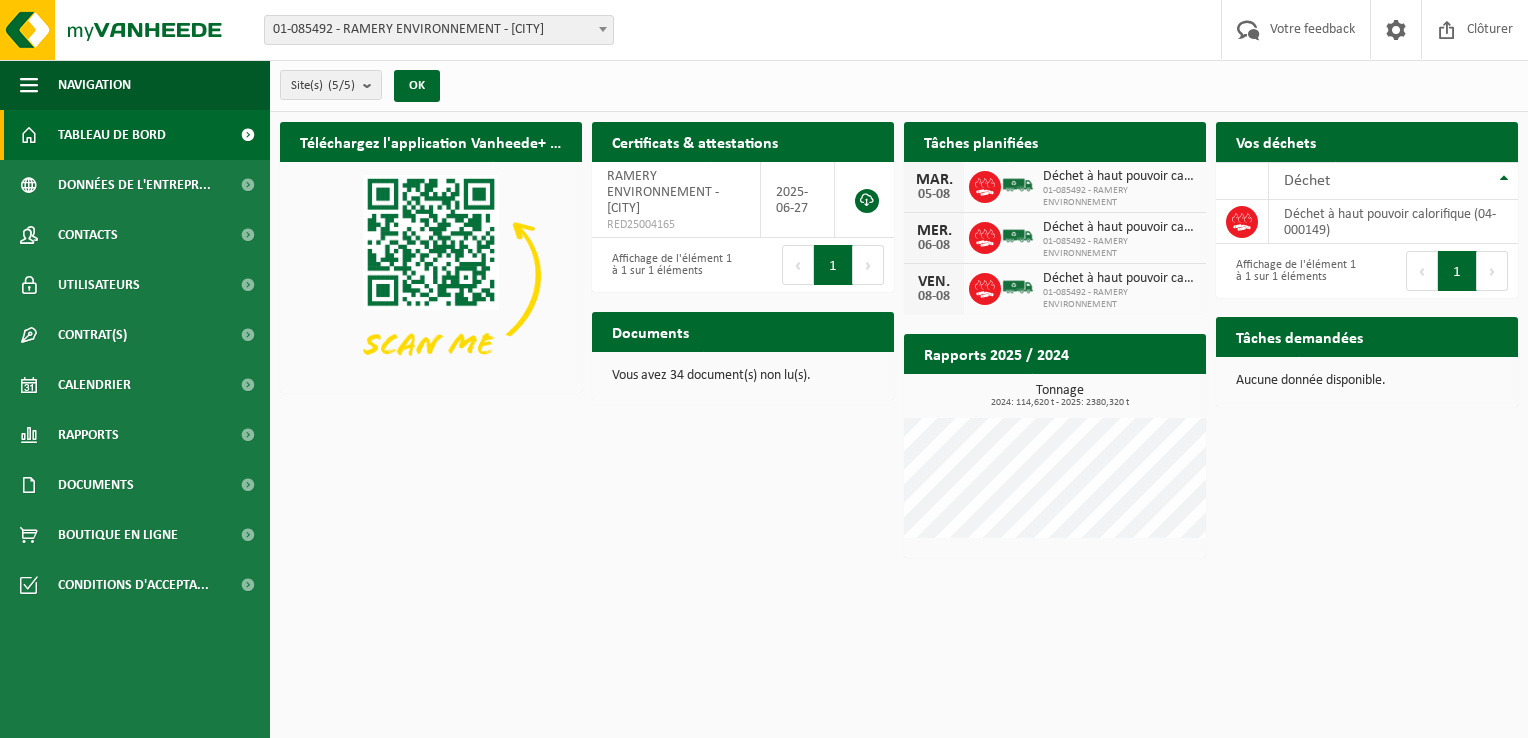scroll, scrollTop: 0, scrollLeft: 0, axis: both 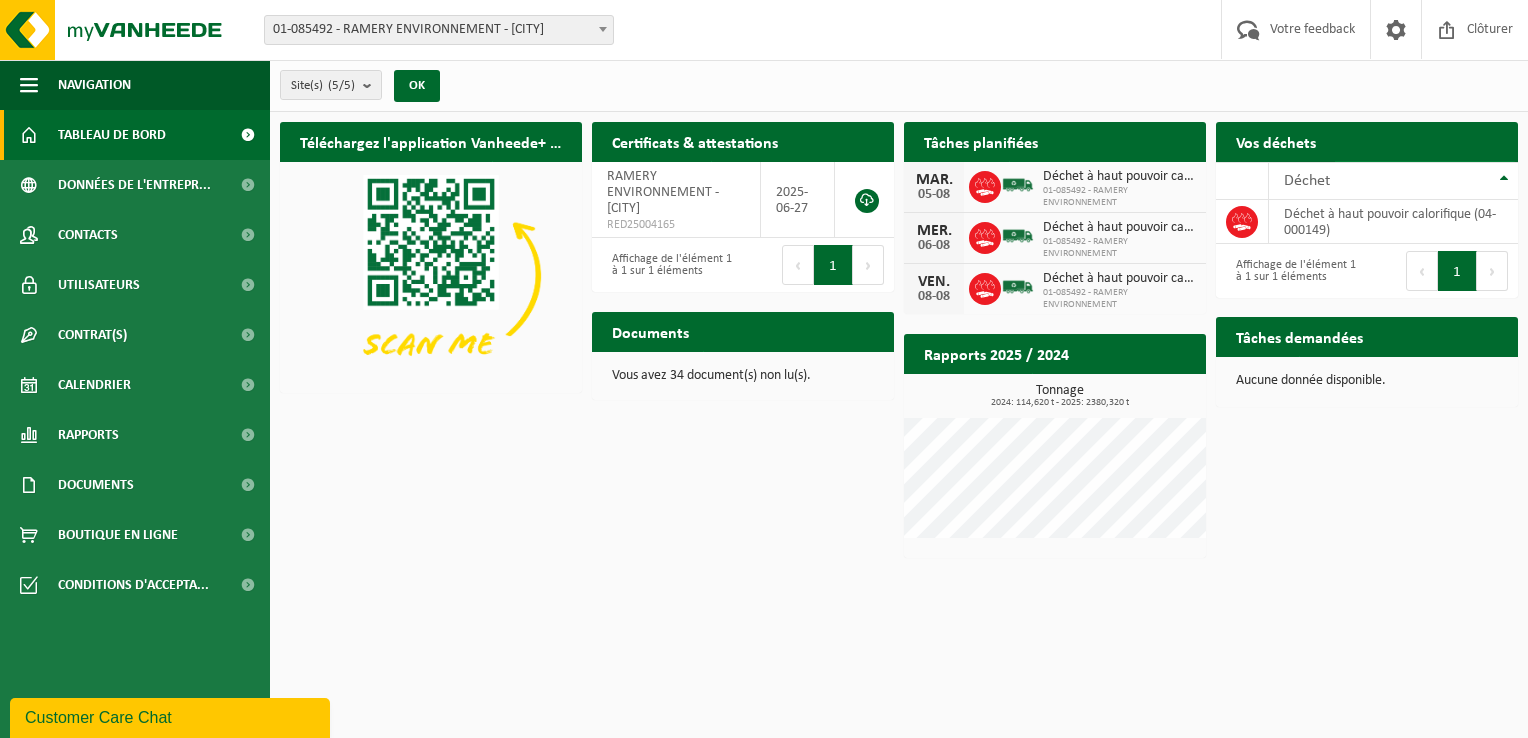 click on "Demander un transport" at bounding box center (1416, 181) 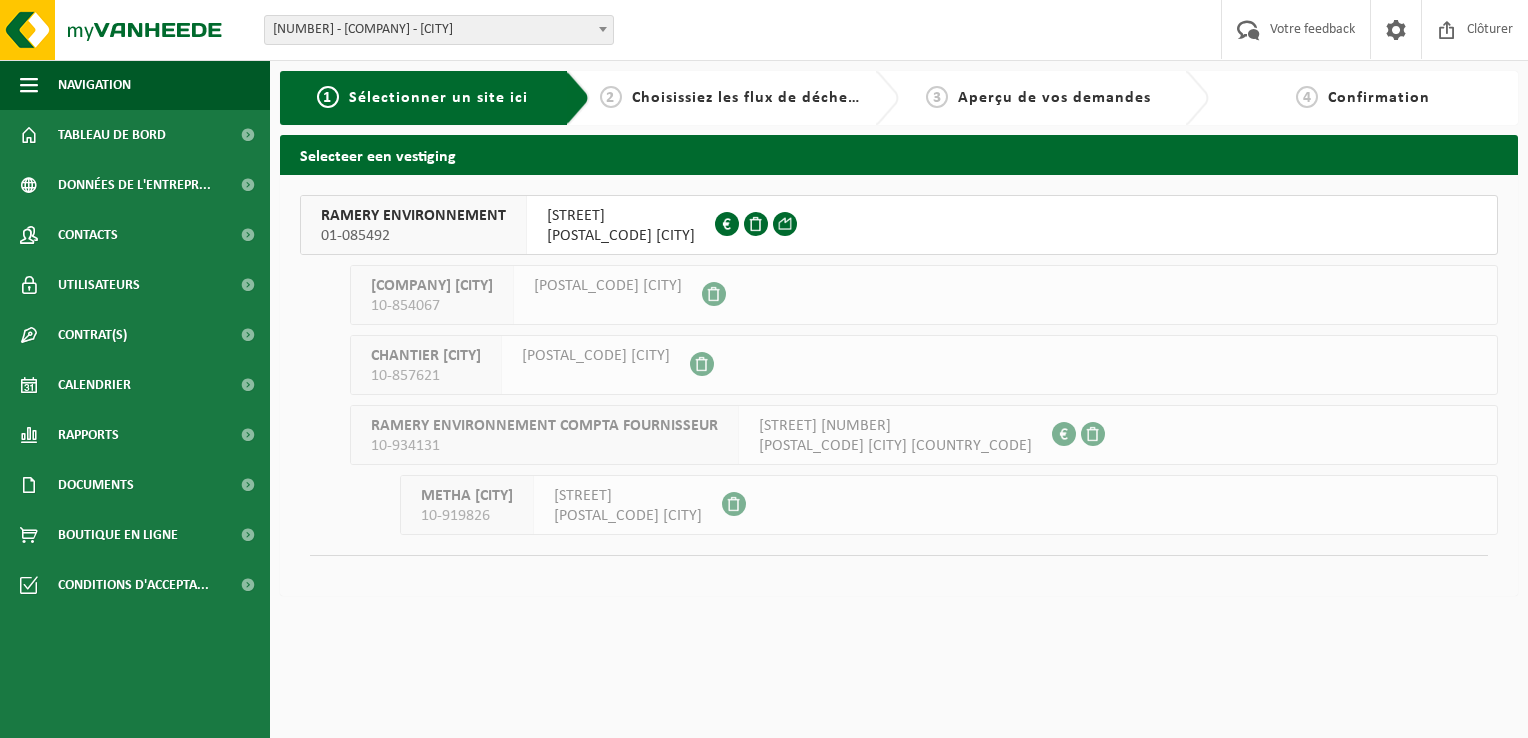 scroll, scrollTop: 0, scrollLeft: 0, axis: both 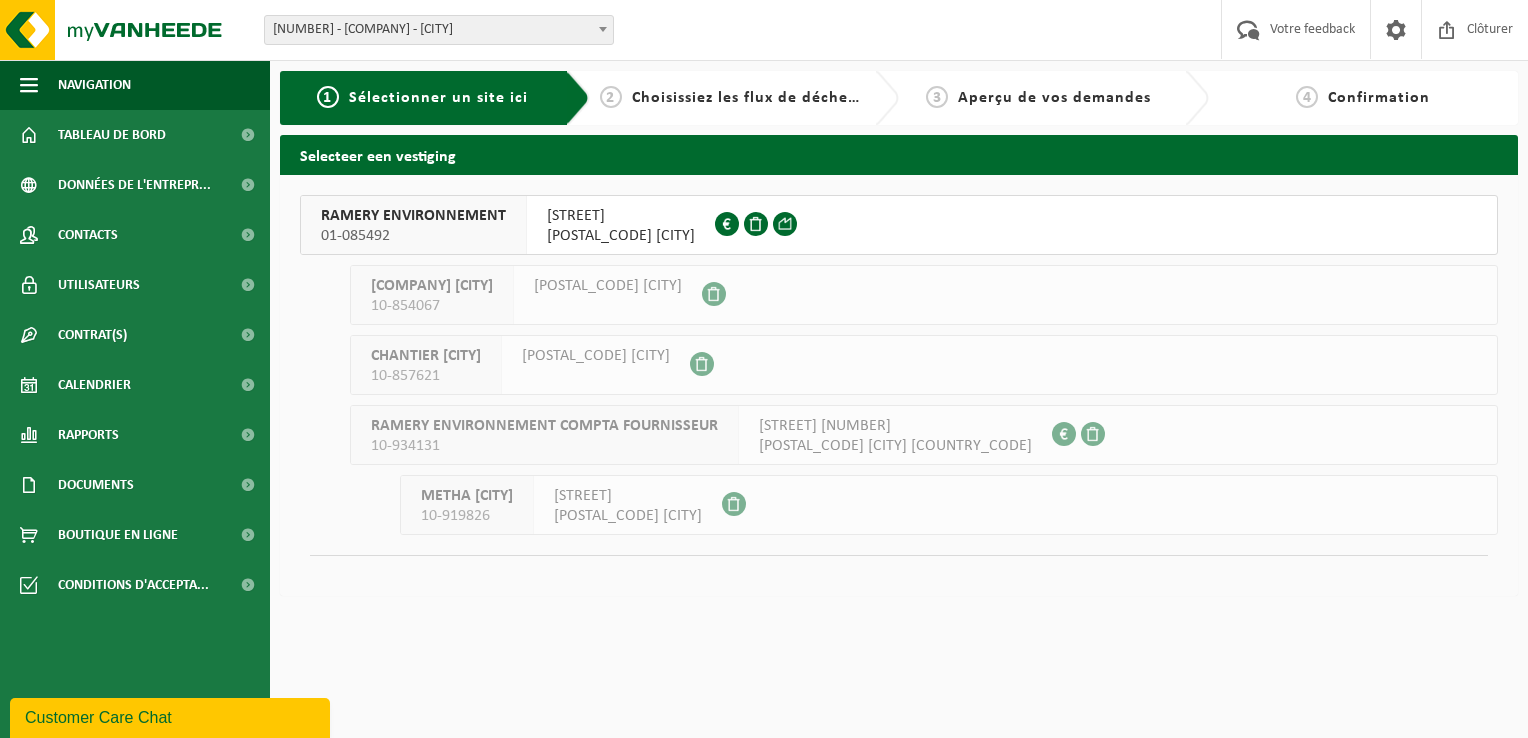 click on "PARC D'ENTREPRISES LA MOTTE DU BOIS" at bounding box center (621, 216) 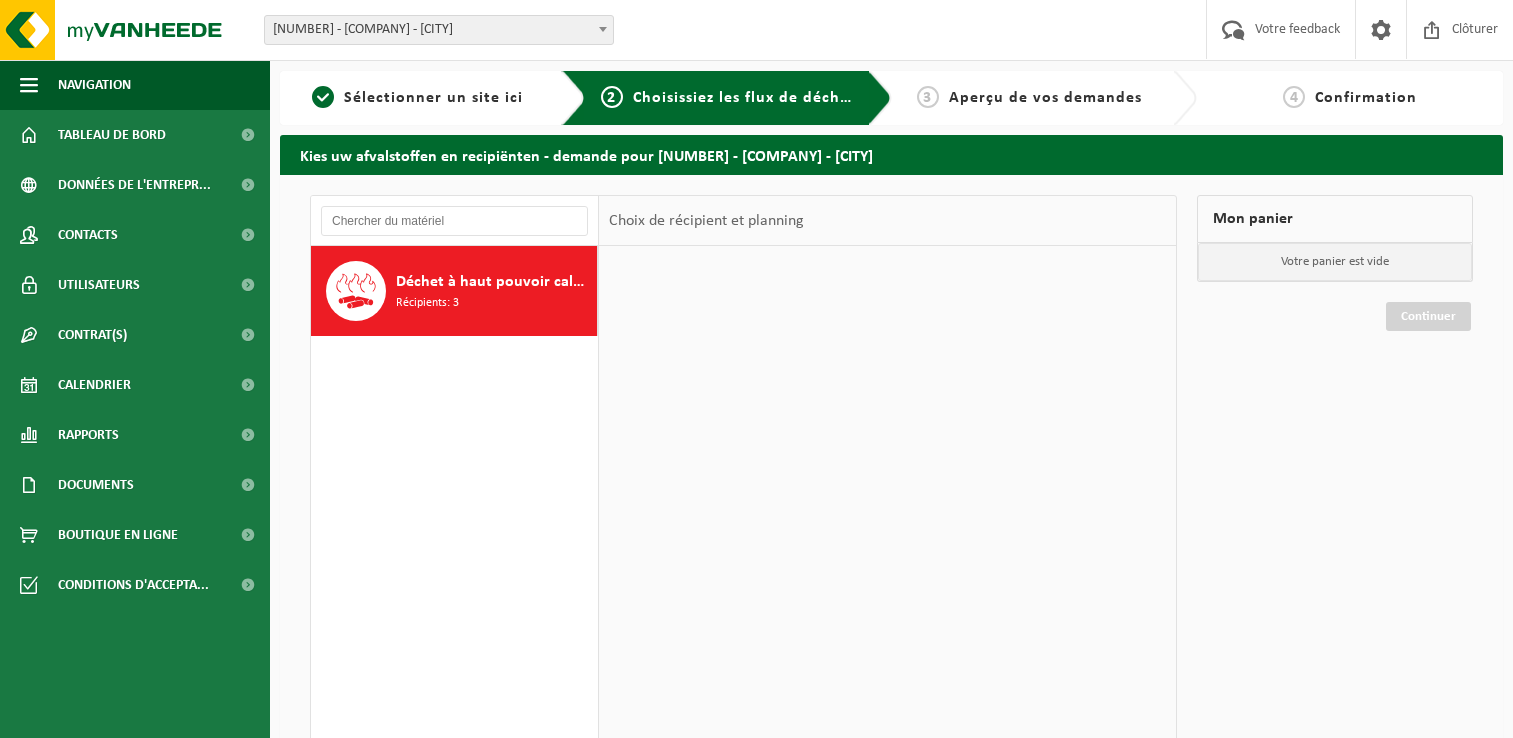 scroll, scrollTop: 0, scrollLeft: 0, axis: both 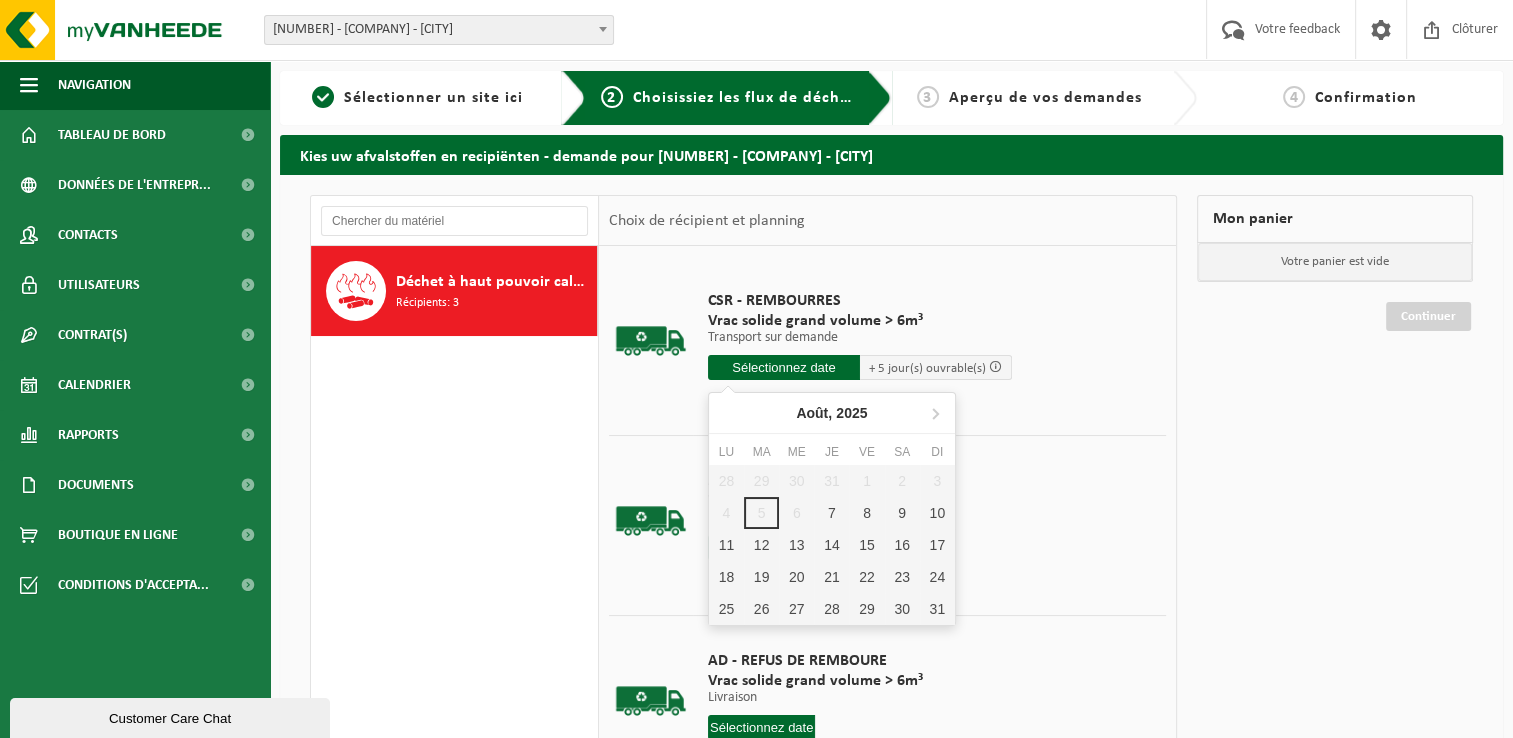 click at bounding box center (784, 367) 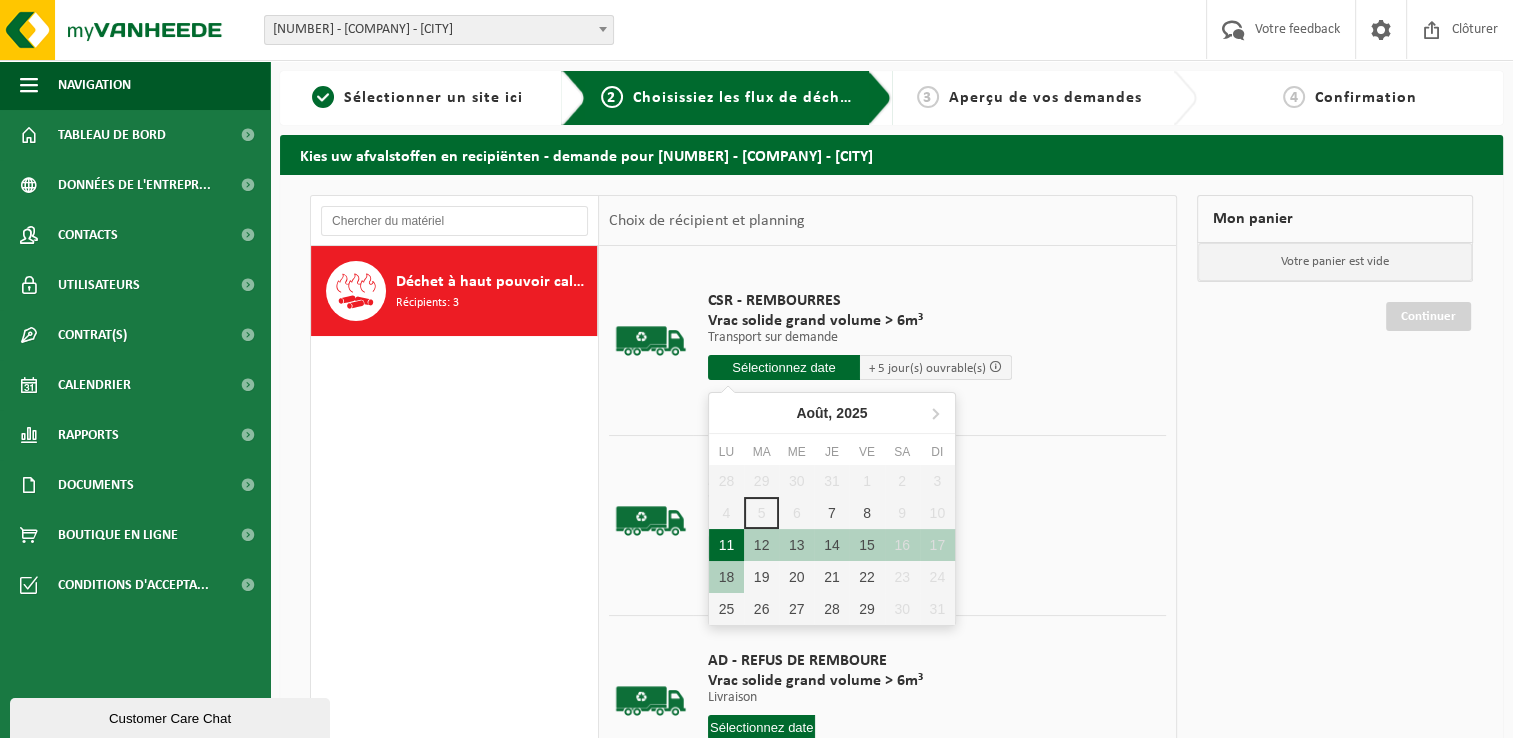 click on "11" at bounding box center [726, 545] 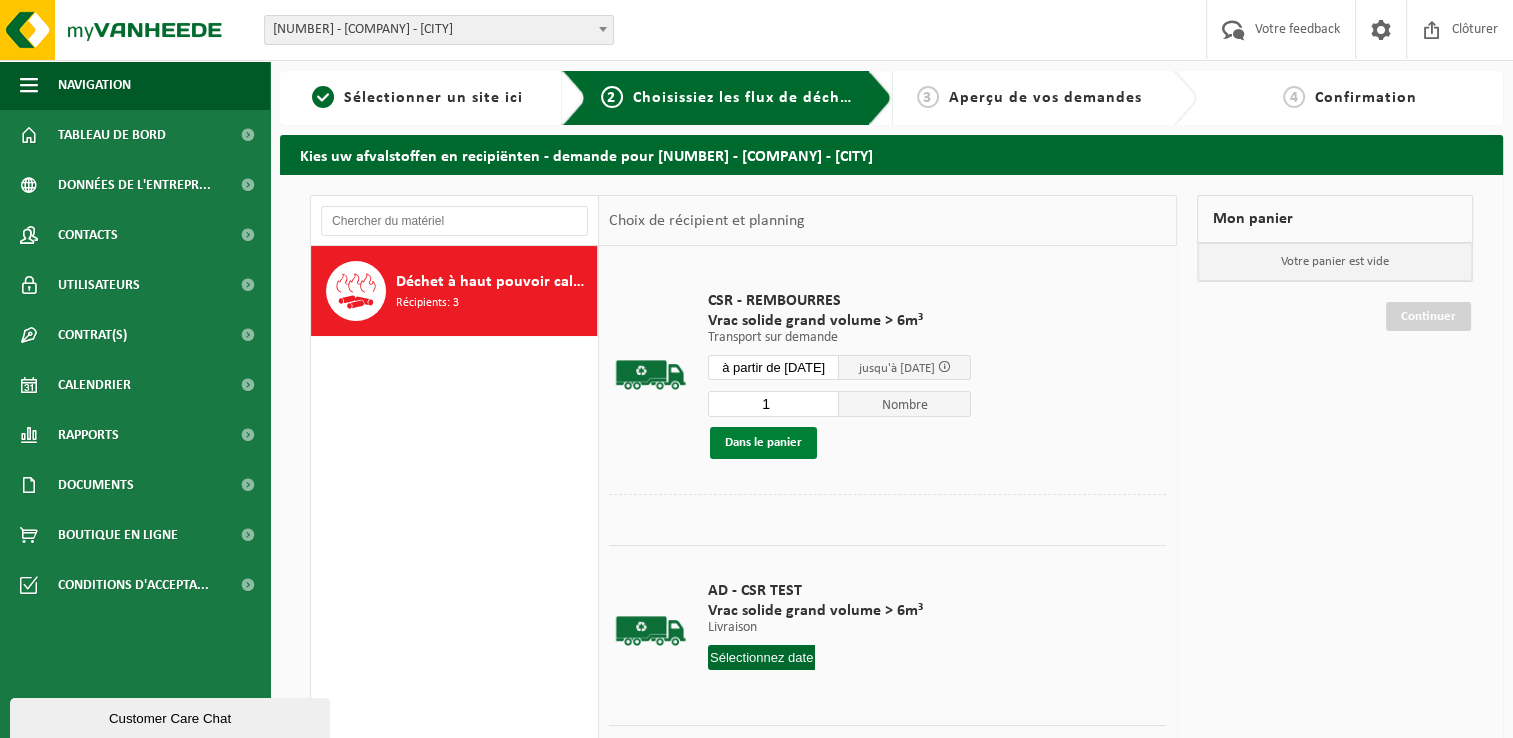 click on "Dans le panier" at bounding box center [763, 443] 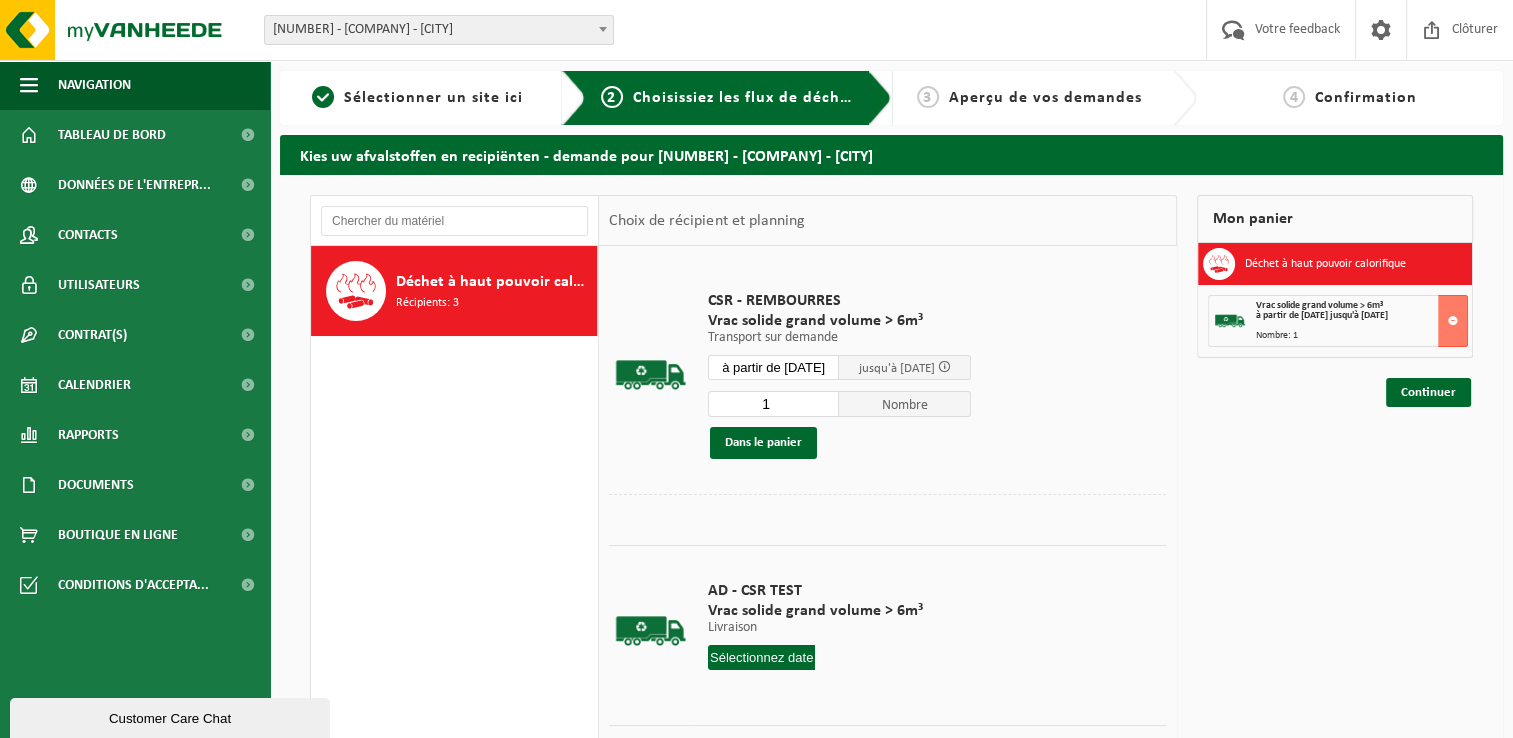 click on "à partir de 2025-08-11" at bounding box center [774, 367] 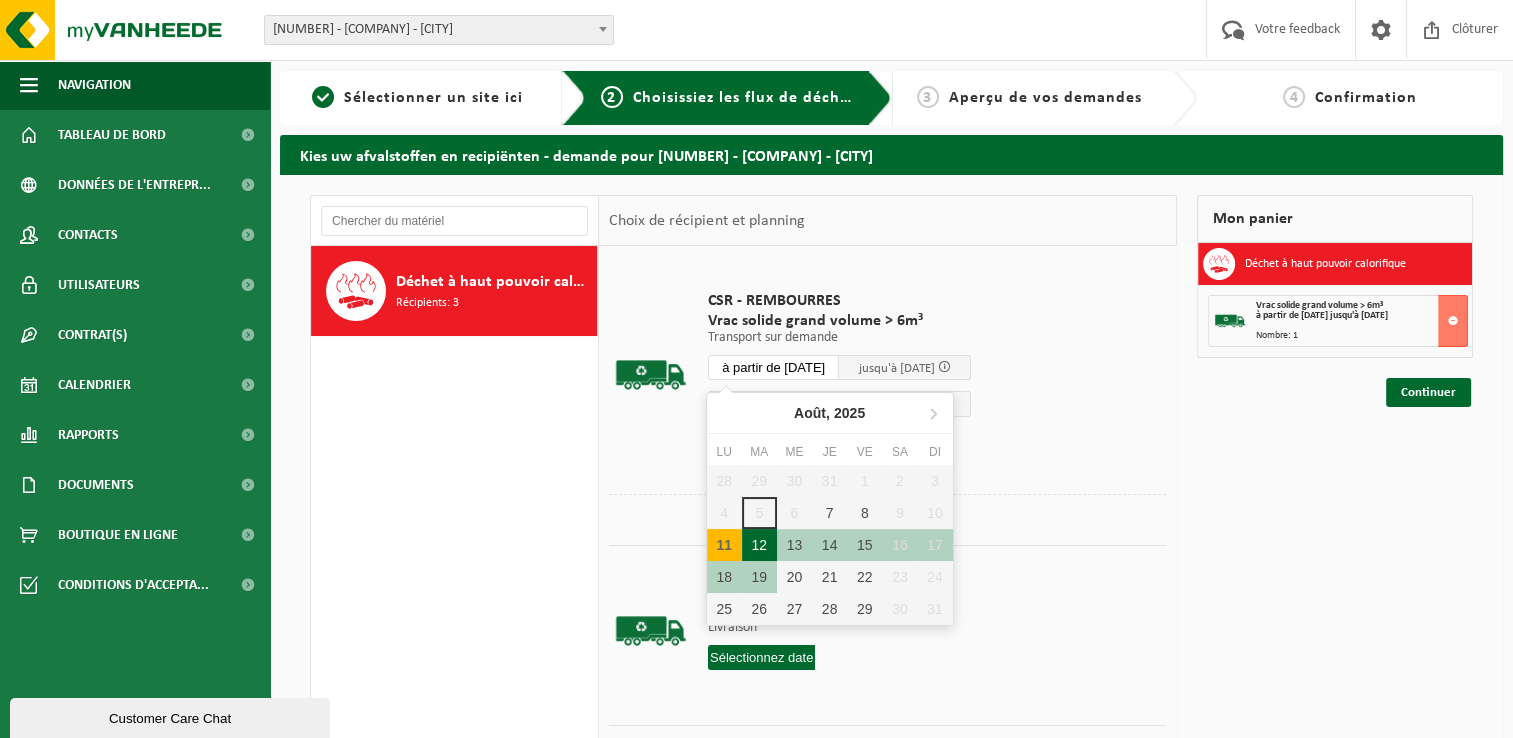 click on "12" at bounding box center (759, 545) 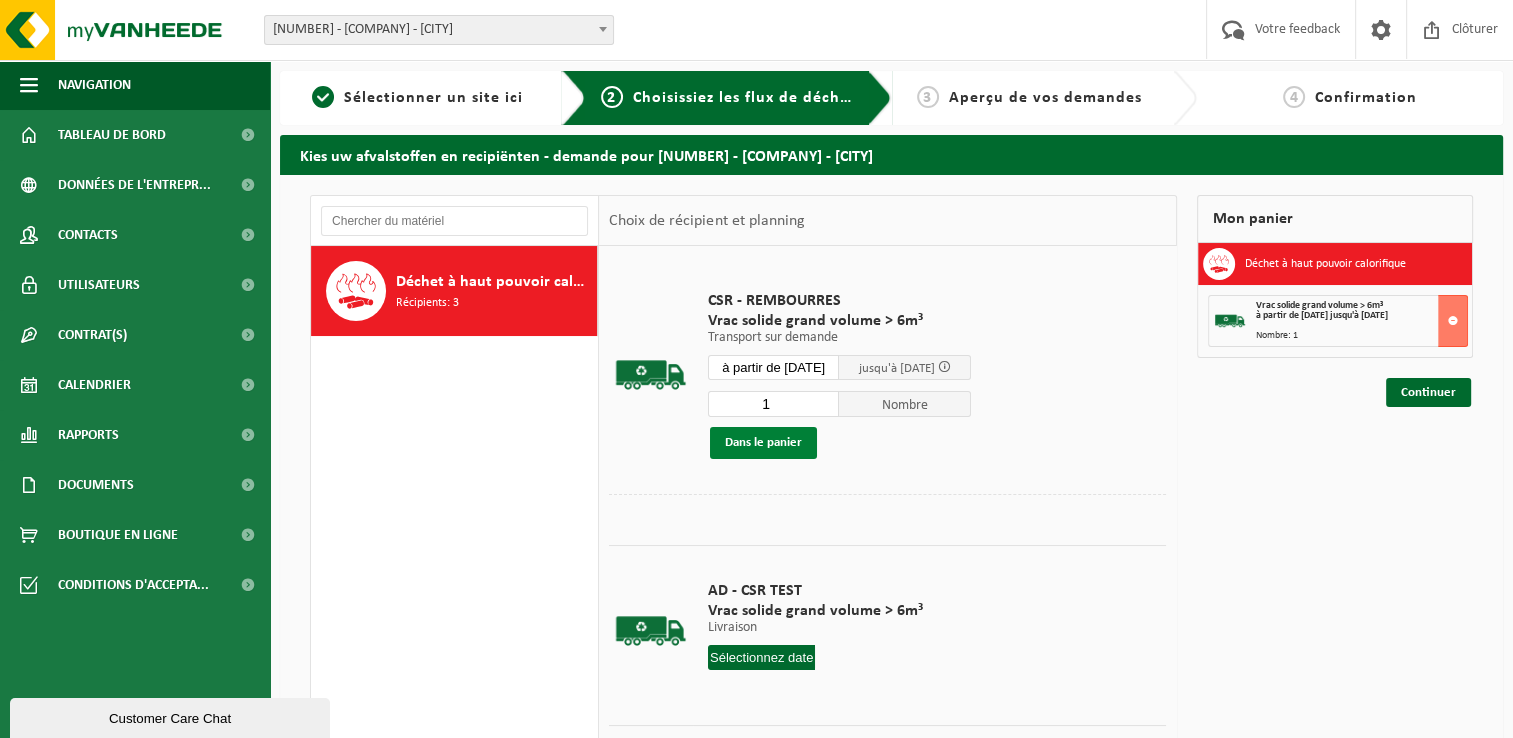 click on "Dans le panier" at bounding box center [763, 443] 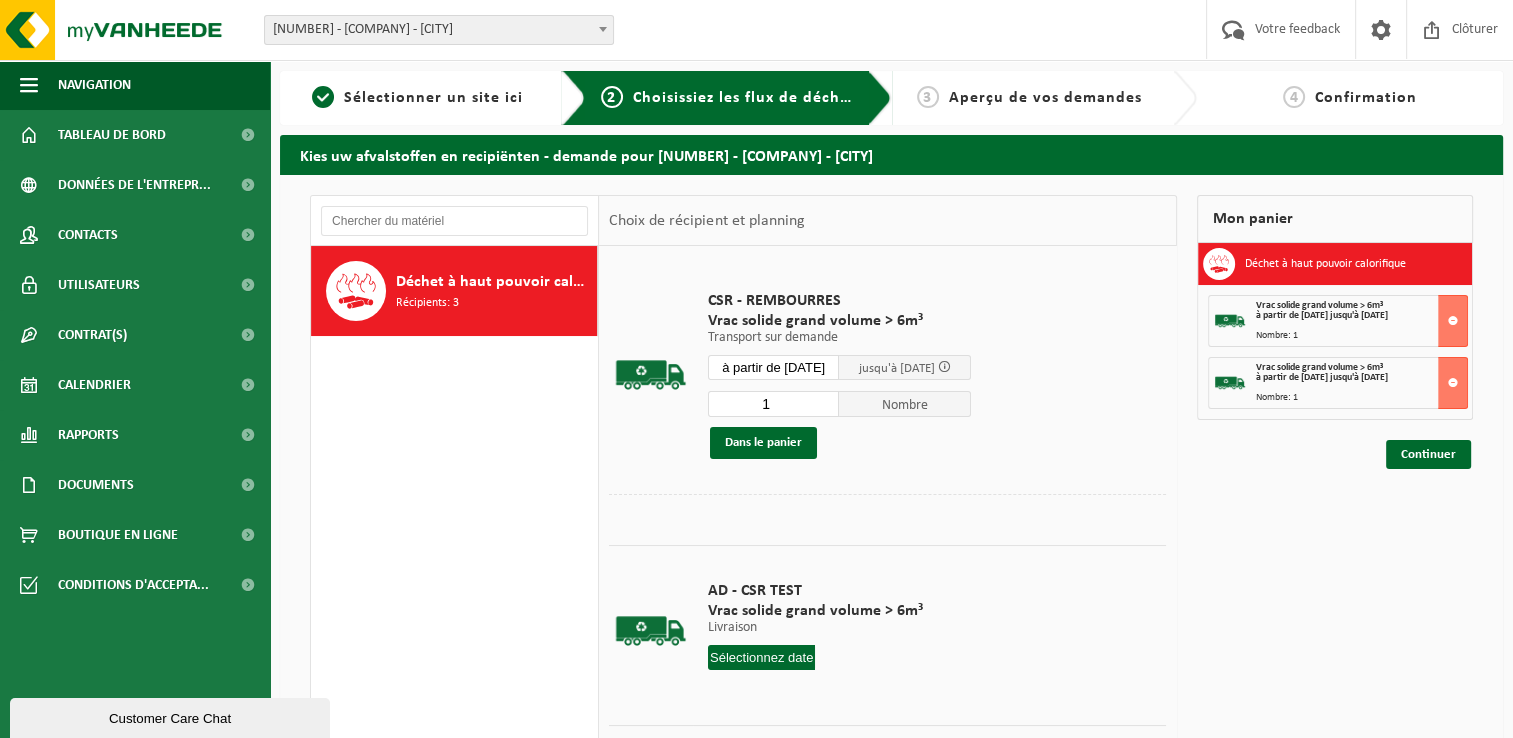 click on "à partir de 2025-08-12" at bounding box center (774, 367) 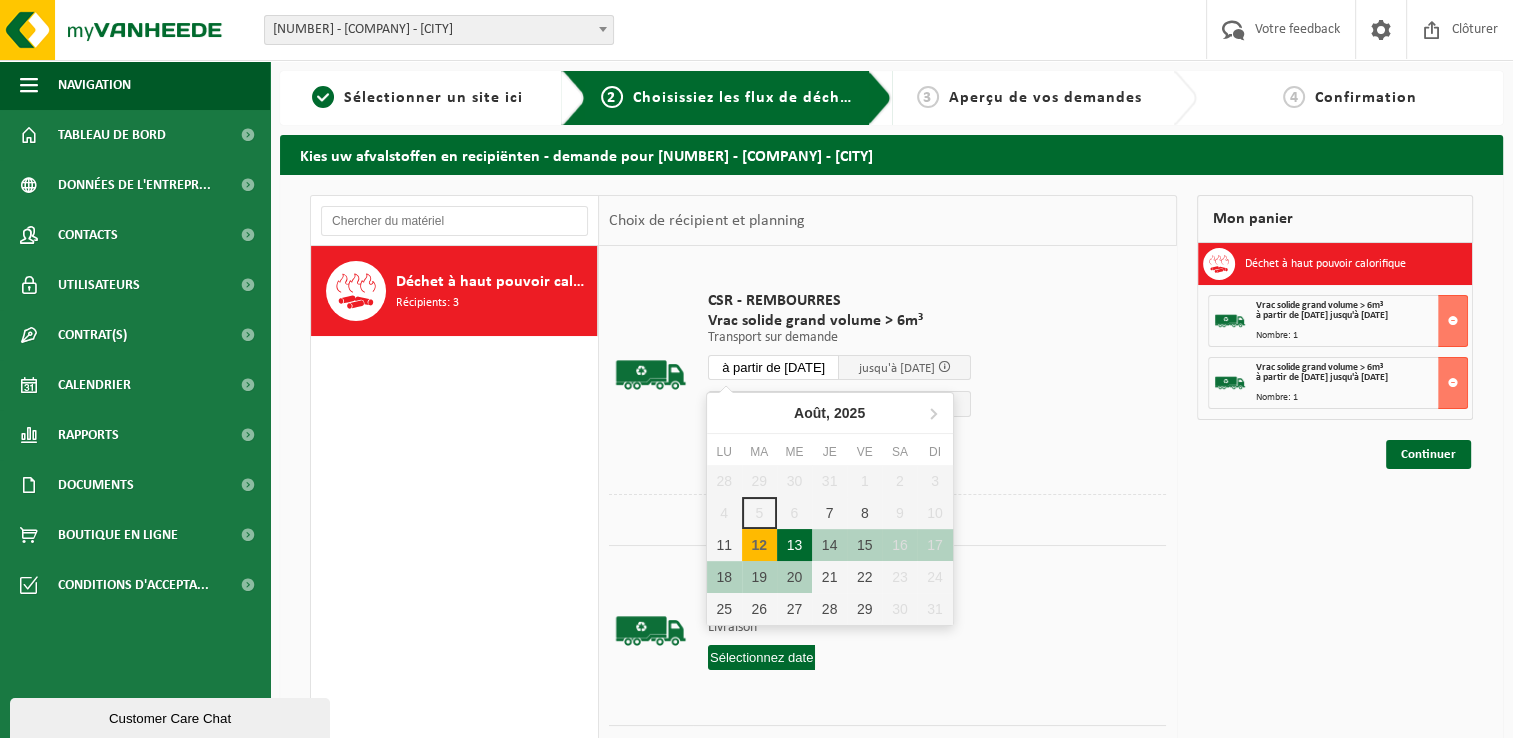 click on "13" at bounding box center [794, 545] 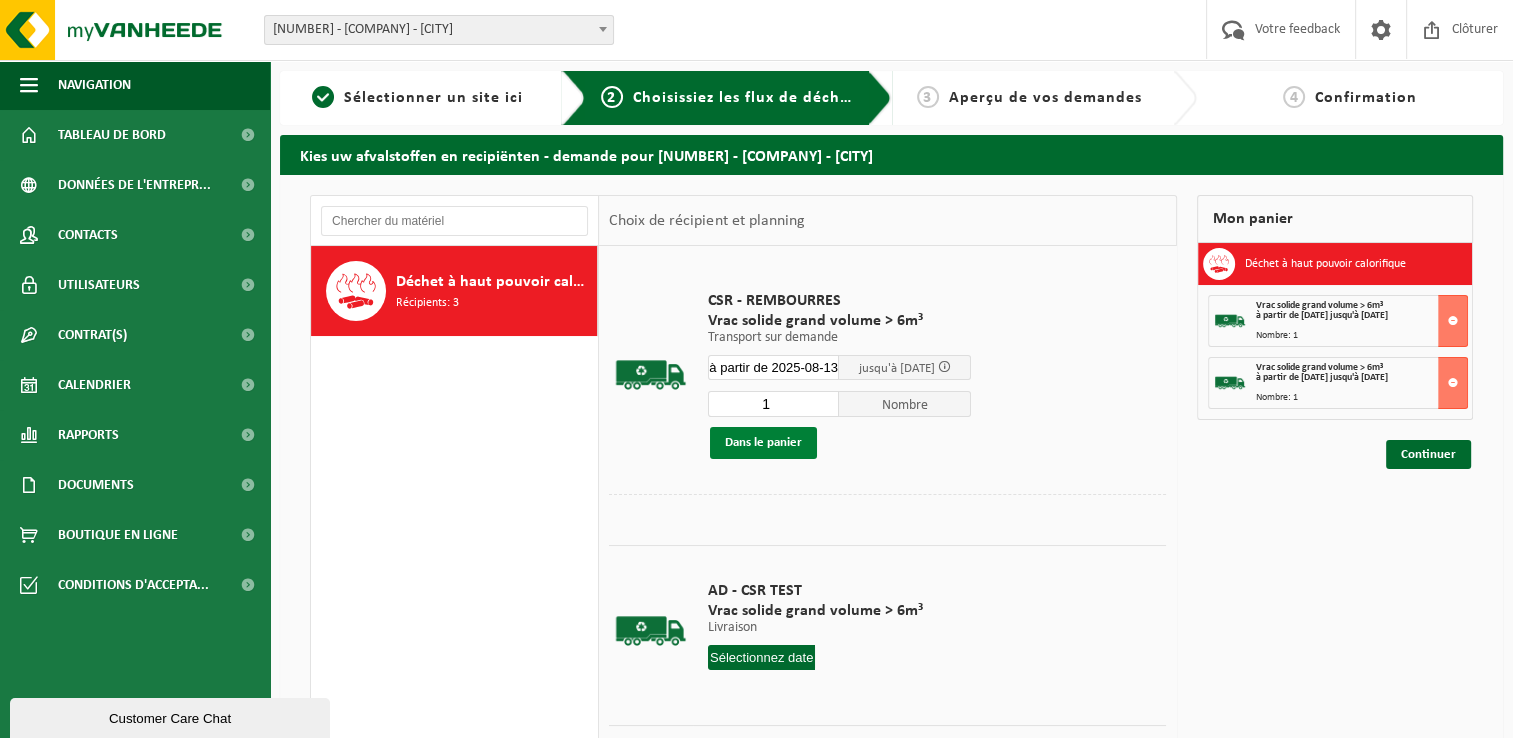 click on "Dans le panier" at bounding box center [763, 443] 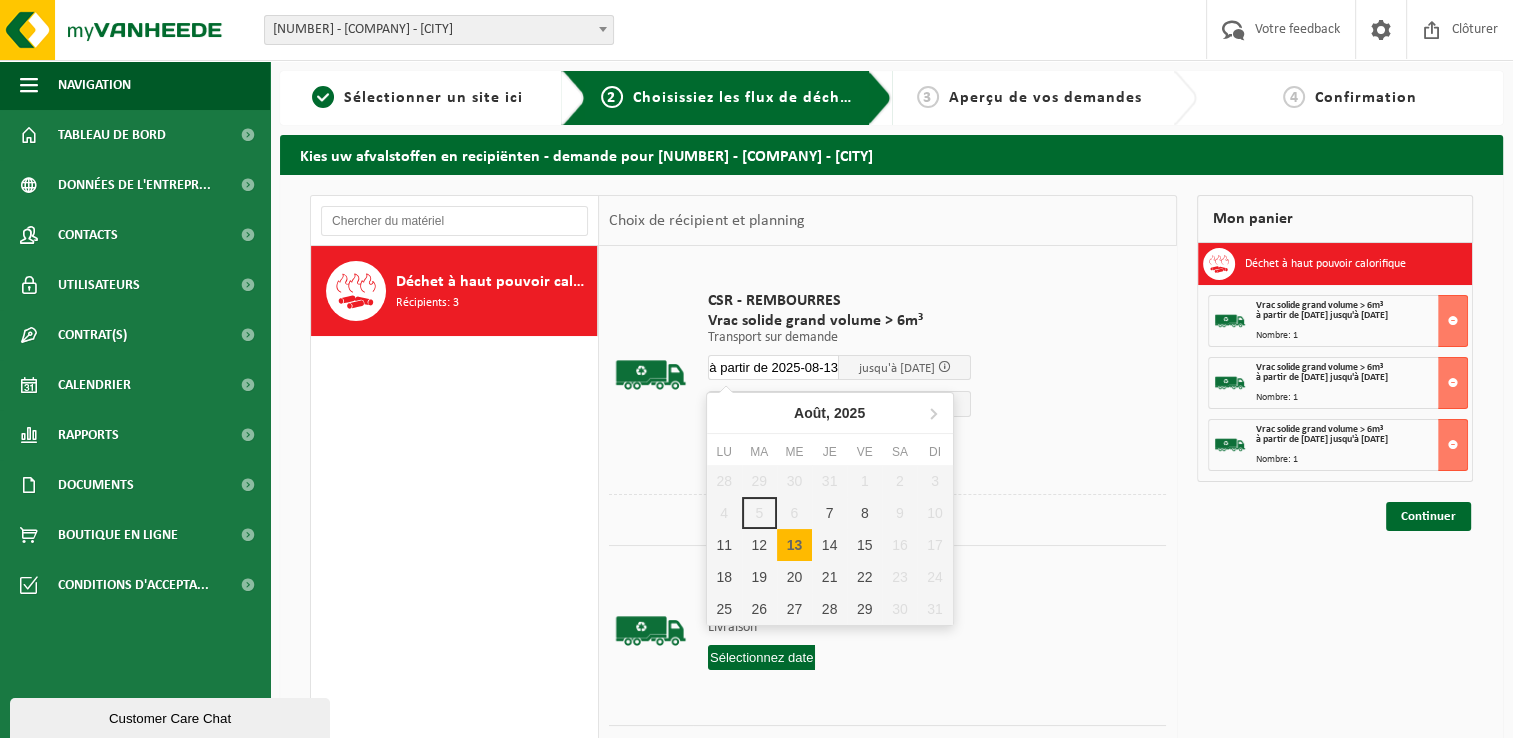 click on "à partir de 2025-08-13" at bounding box center [774, 367] 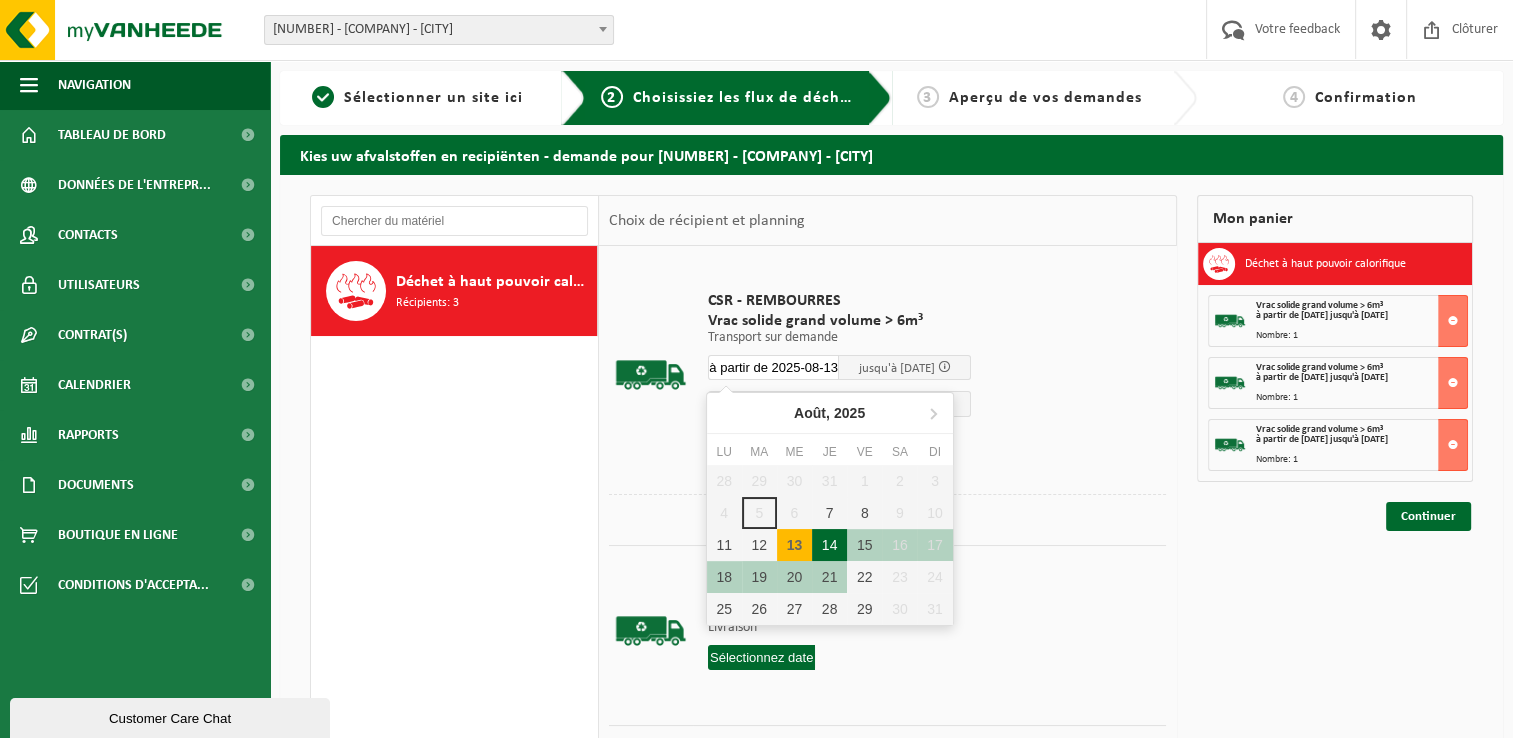click on "14" at bounding box center [829, 545] 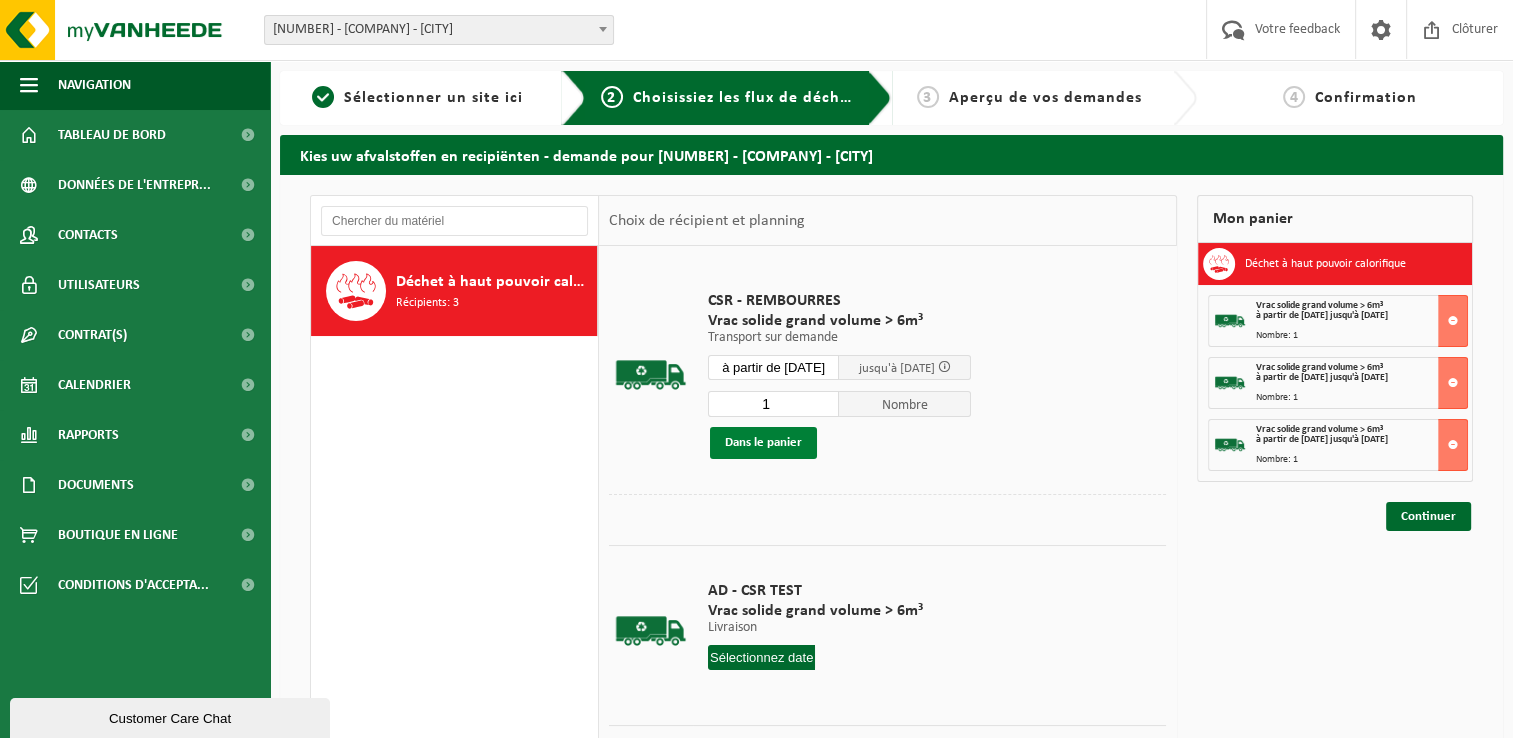click on "Dans le panier" at bounding box center [763, 443] 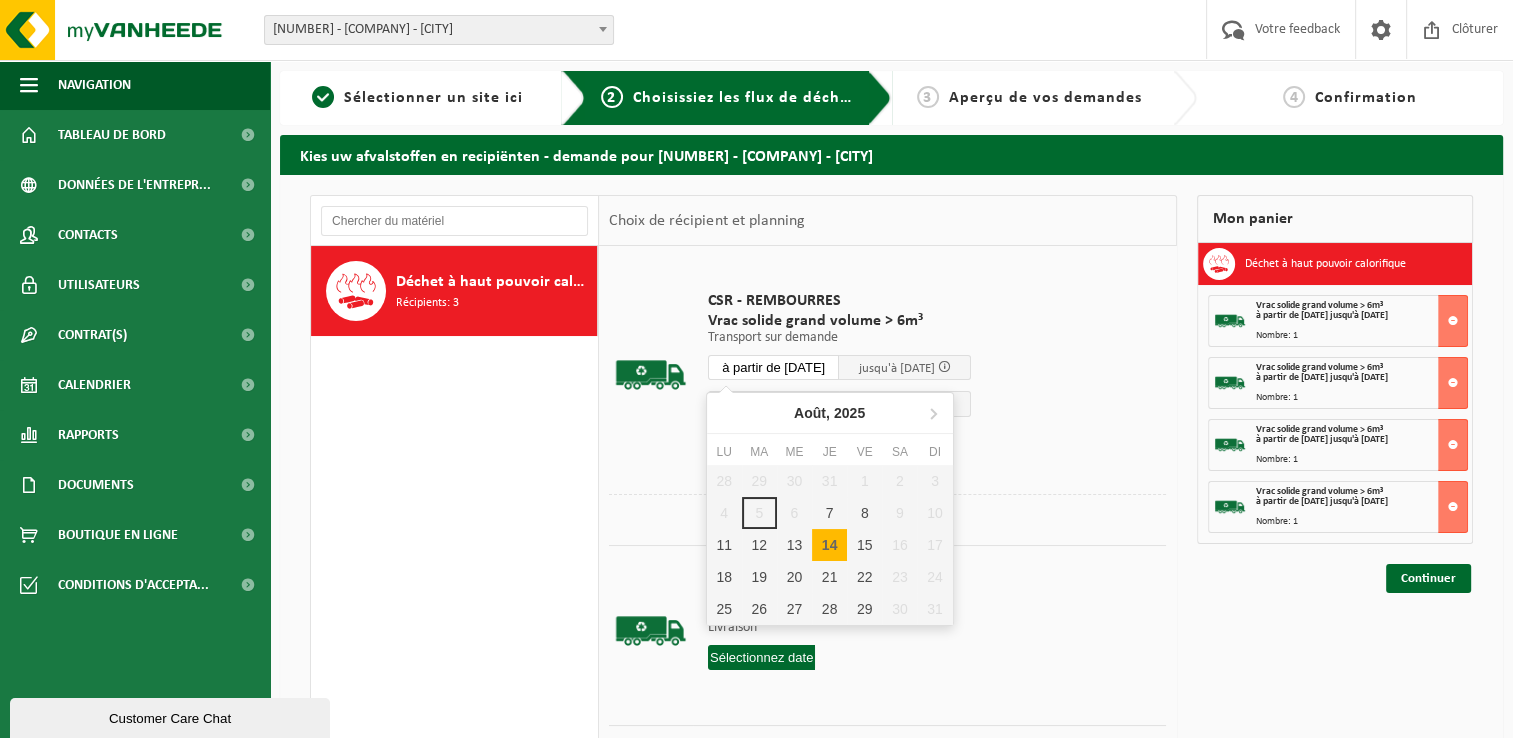 click on "à partir de 2025-08-14" at bounding box center (774, 367) 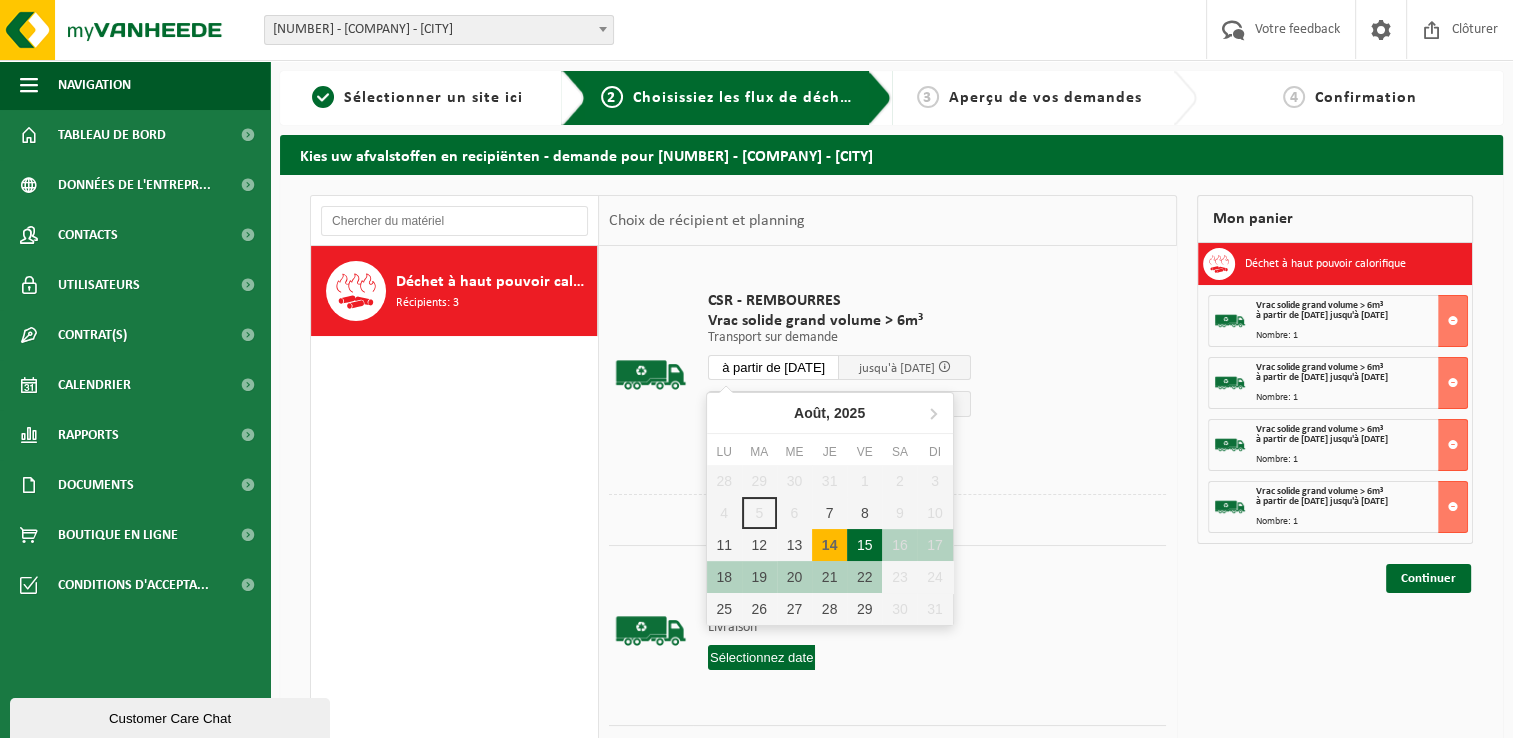 click on "15" at bounding box center [864, 545] 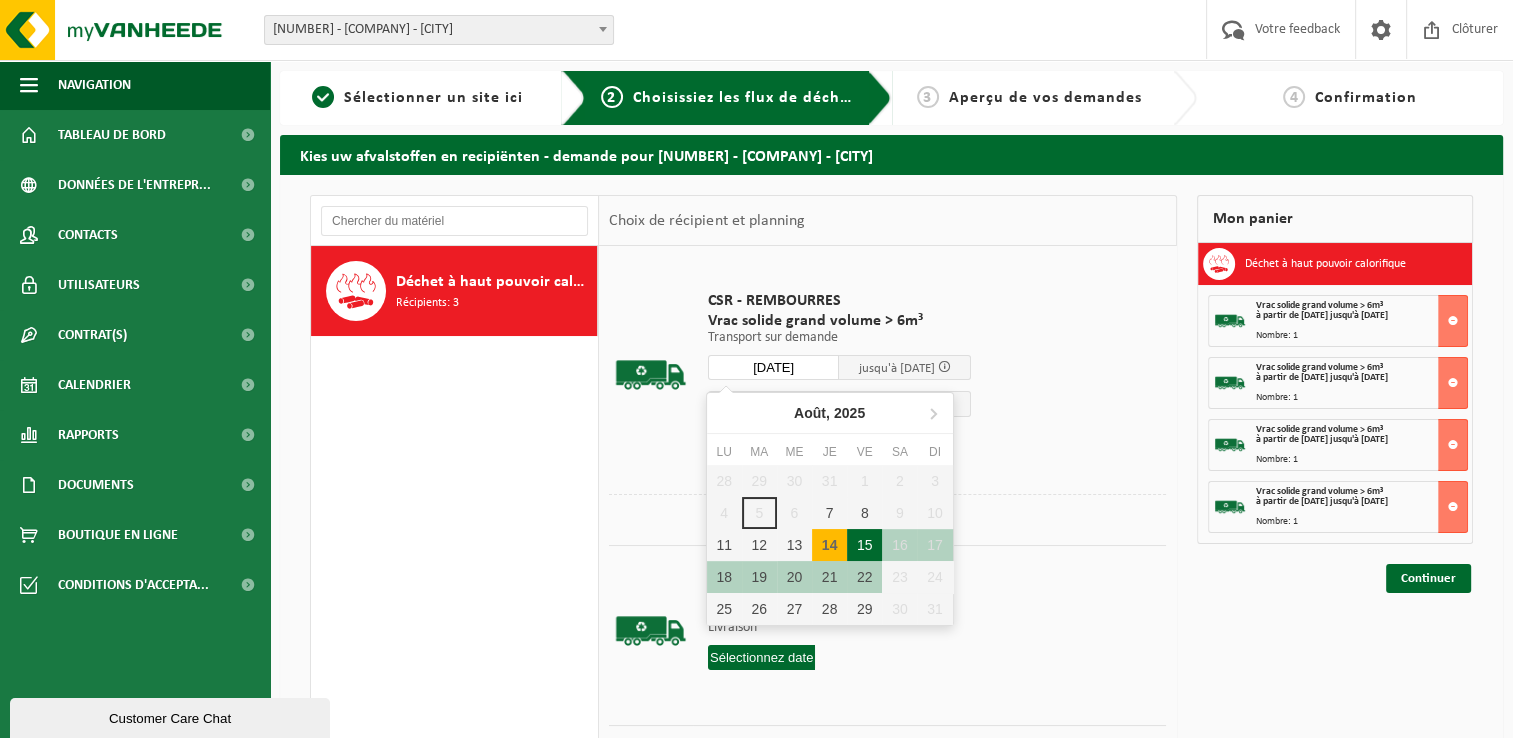 type on "à partir de 2025-08-15" 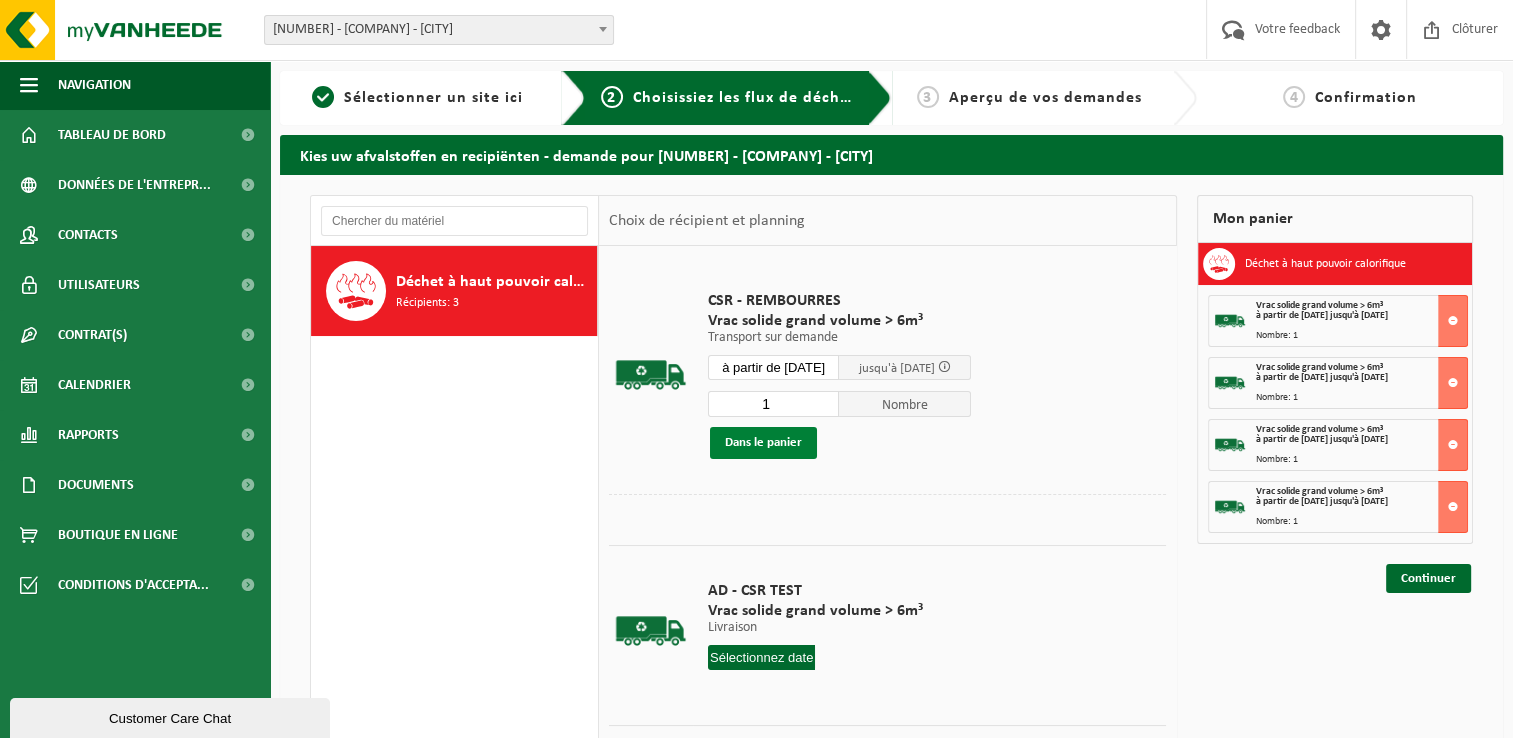 click on "Dans le panier" at bounding box center (763, 443) 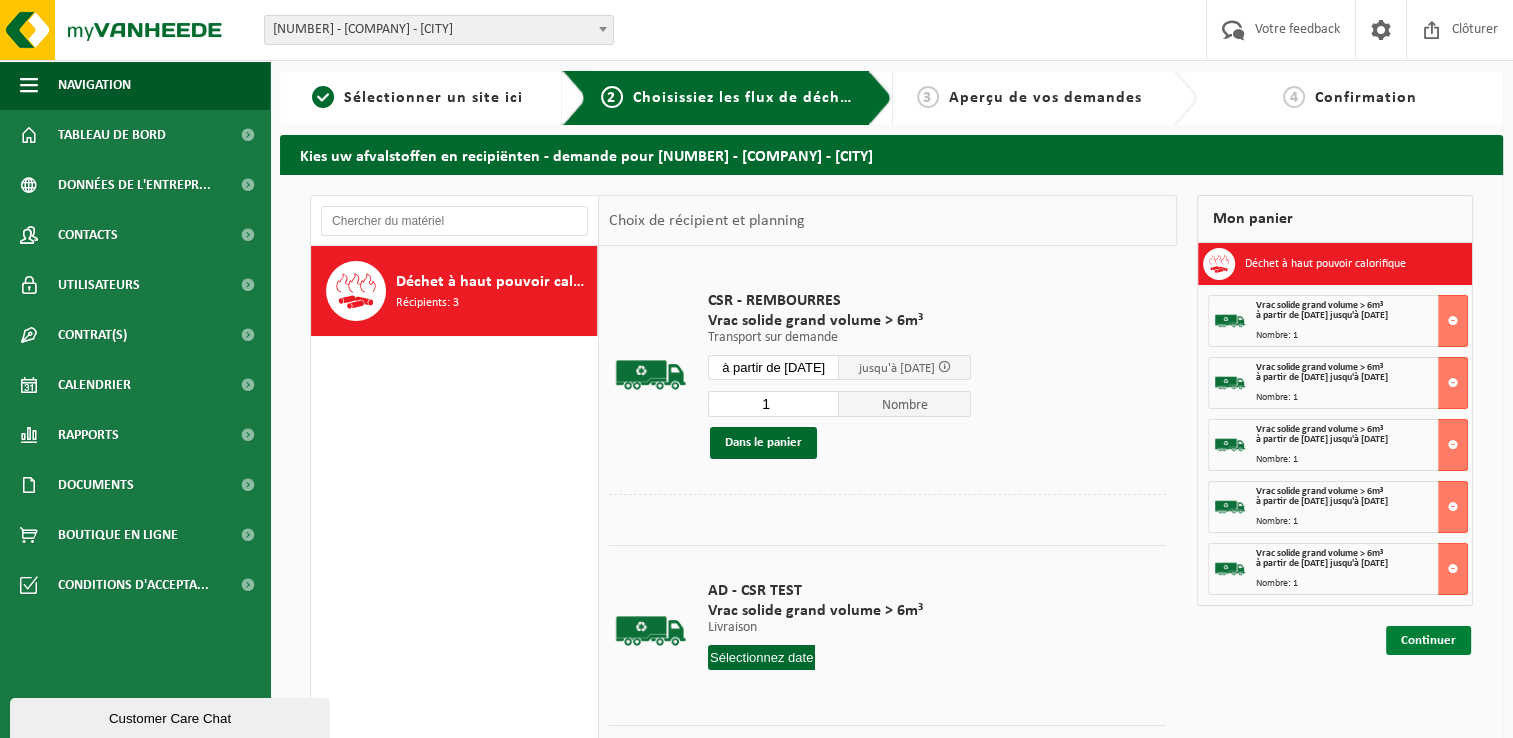 click on "Continuer" at bounding box center (1428, 640) 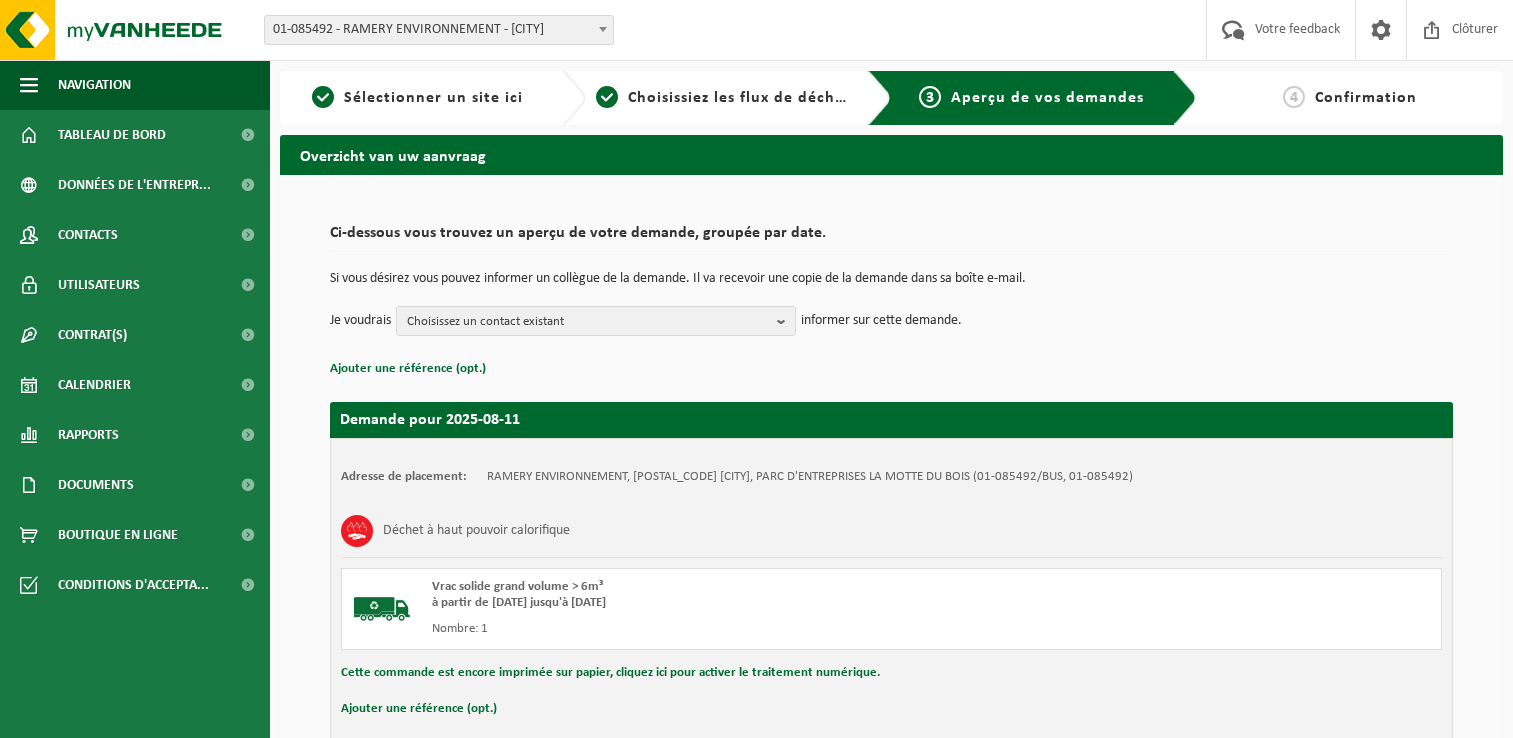 scroll, scrollTop: 0, scrollLeft: 0, axis: both 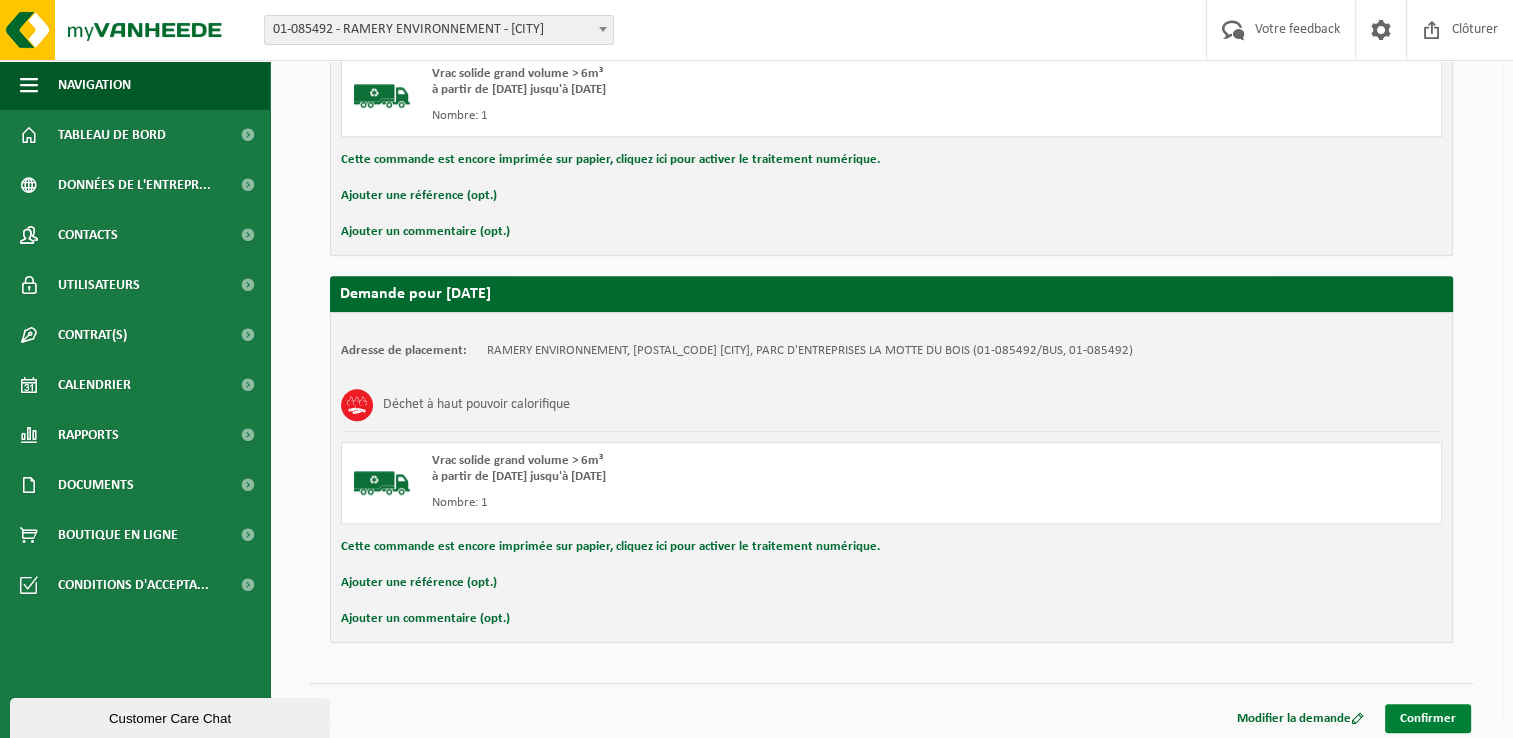 click on "Confirmer" at bounding box center [1428, 718] 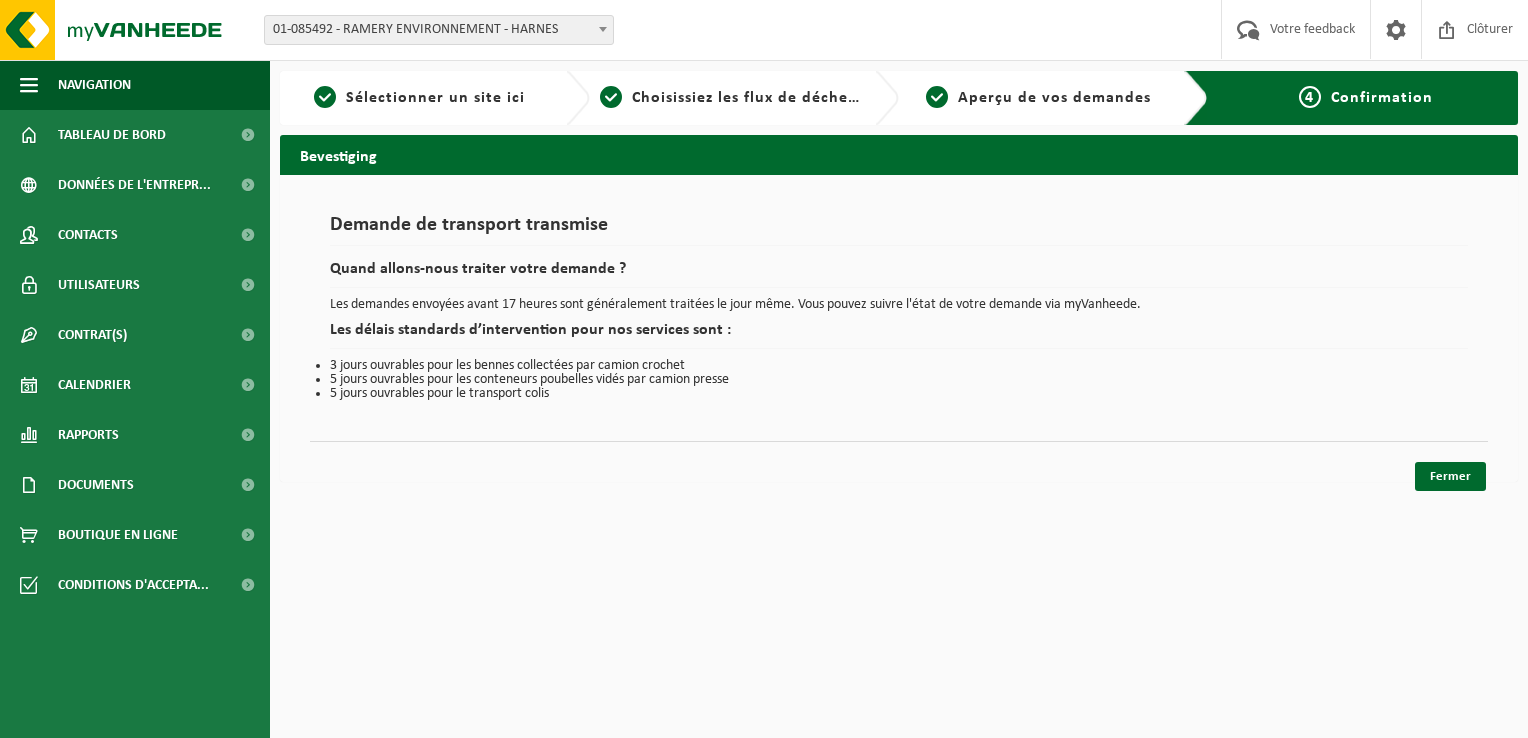 scroll, scrollTop: 0, scrollLeft: 0, axis: both 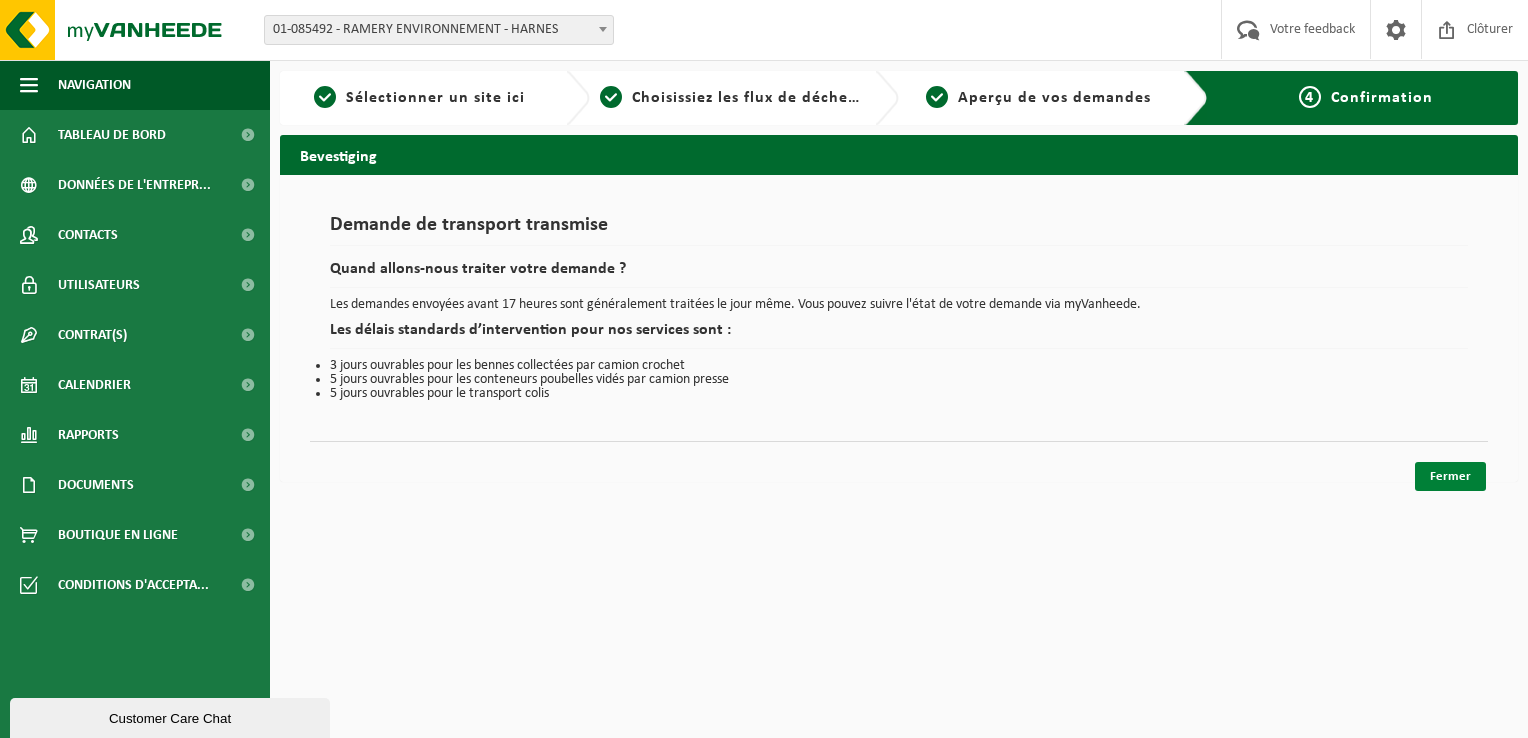 drag, startPoint x: 1462, startPoint y: 474, endPoint x: 1448, endPoint y: 487, distance: 19.104973 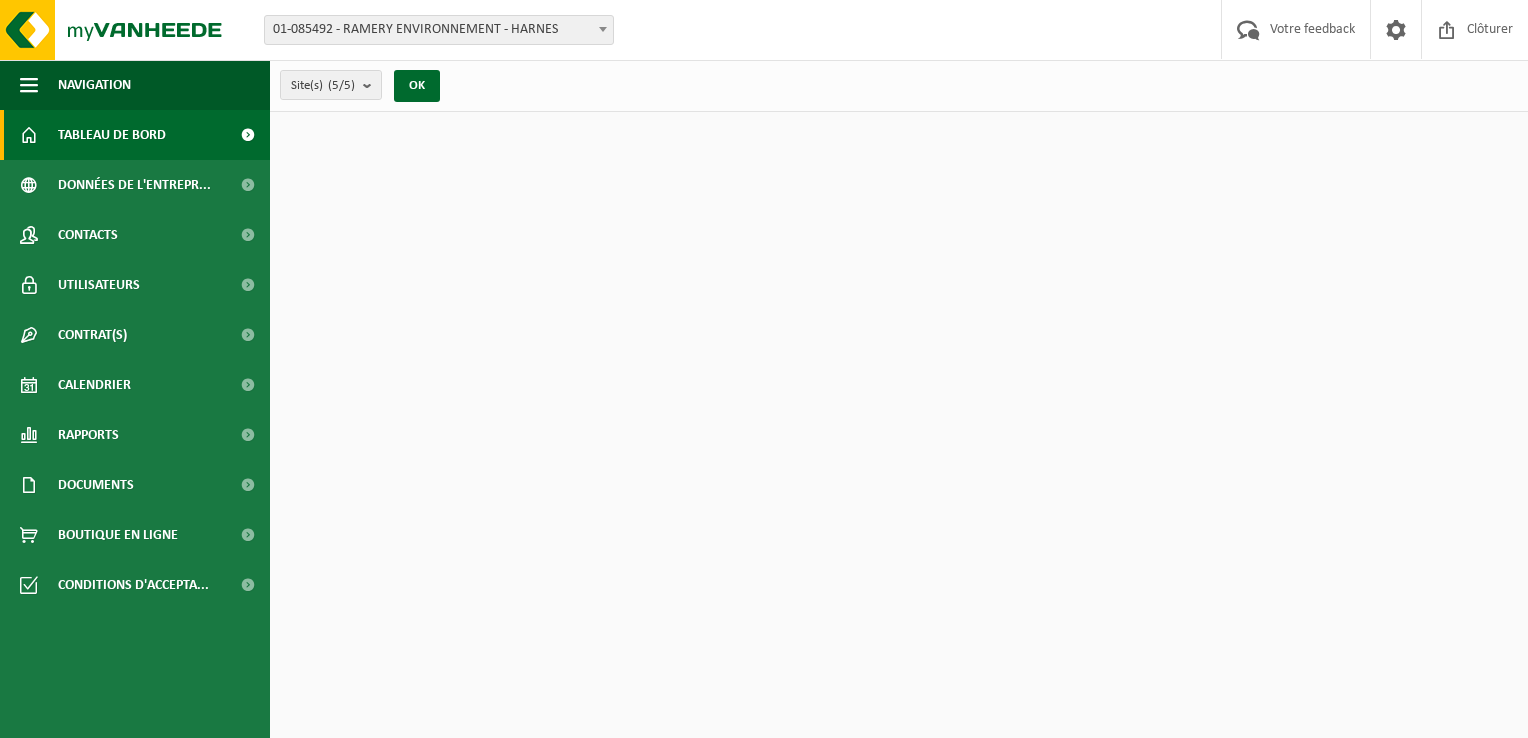 scroll, scrollTop: 0, scrollLeft: 0, axis: both 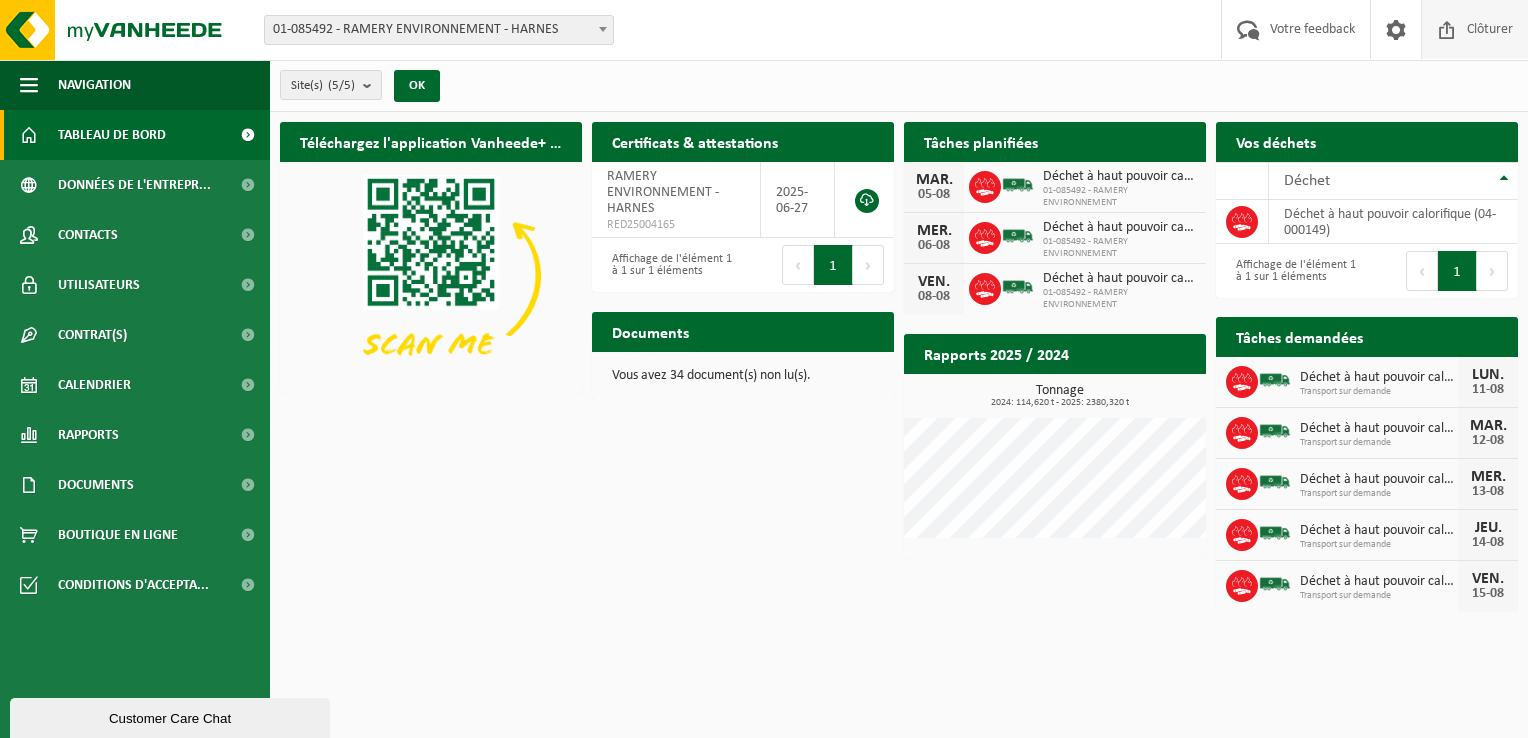 click on "Clôturer" at bounding box center [1490, 29] 